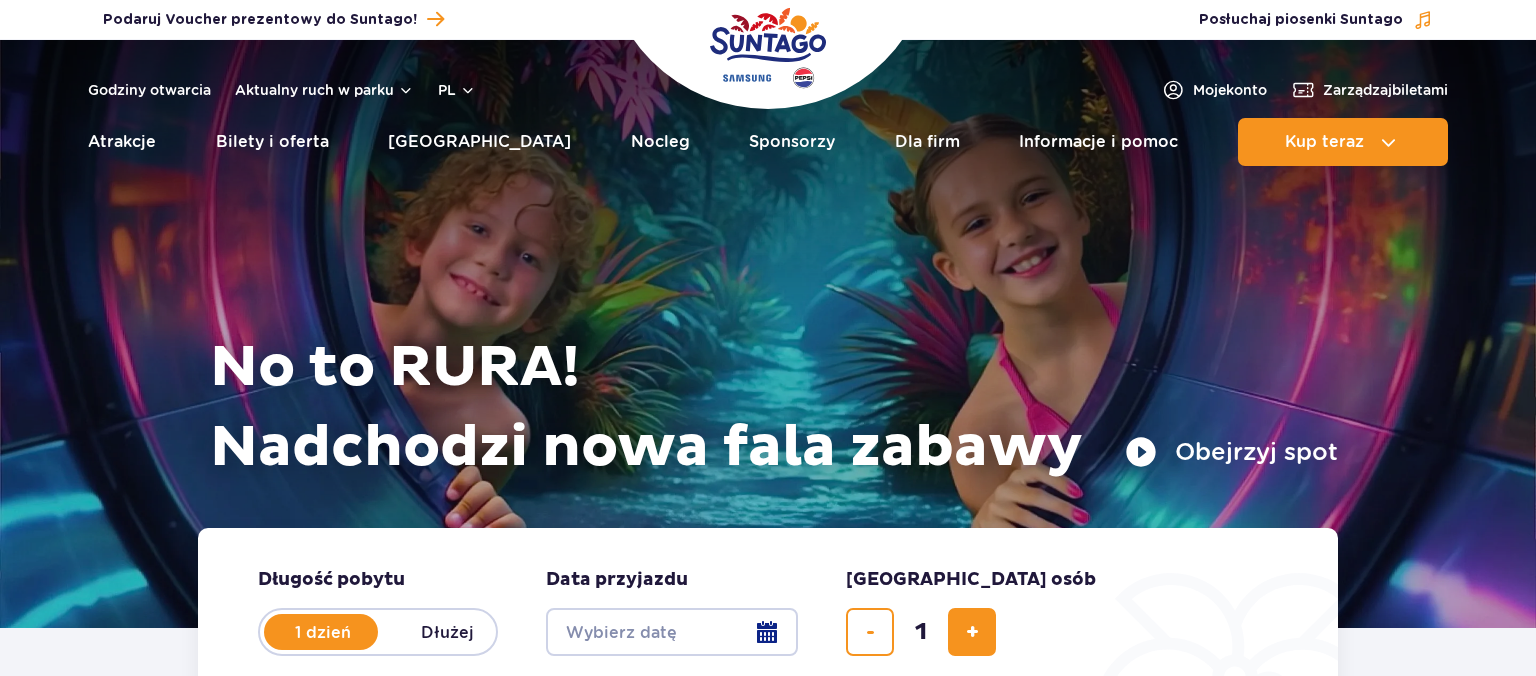 scroll, scrollTop: 0, scrollLeft: 0, axis: both 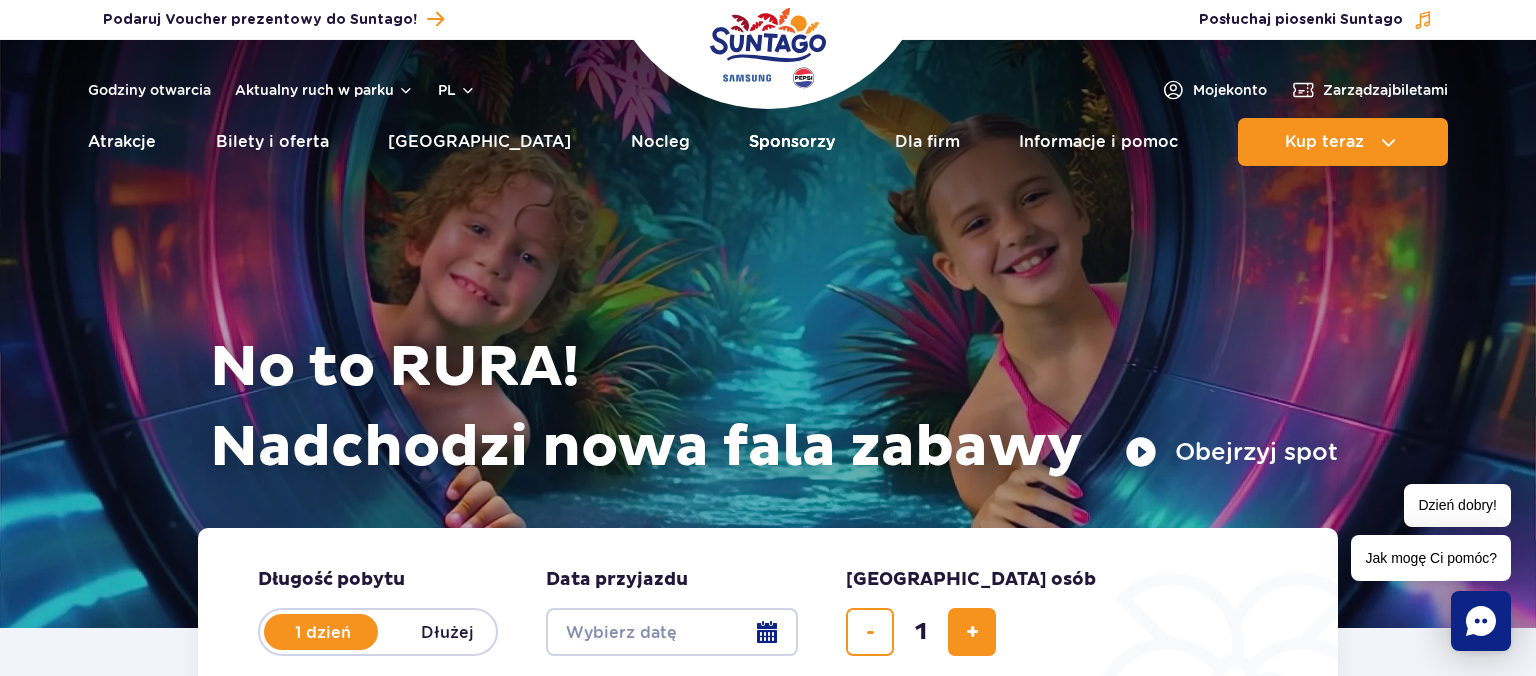 click on "Sponsorzy" at bounding box center [792, 142] 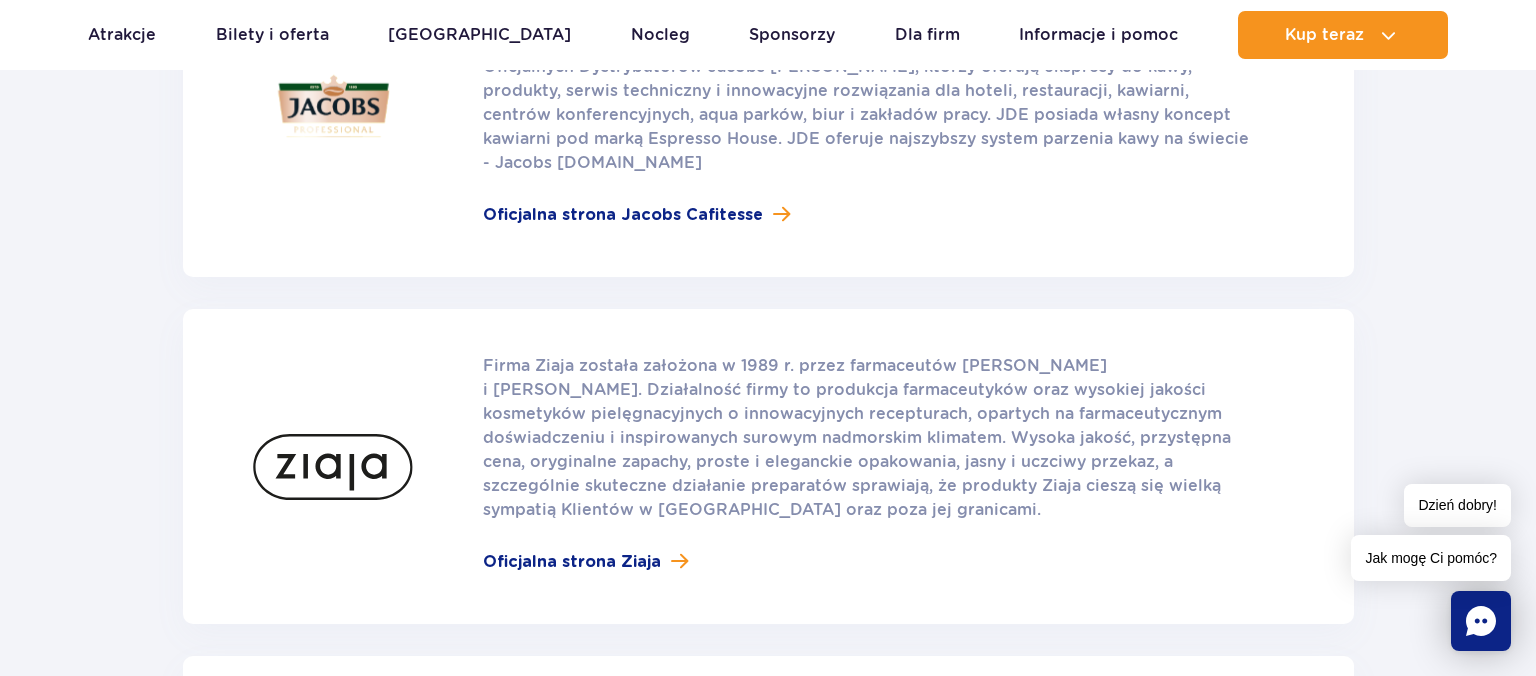 scroll, scrollTop: 950, scrollLeft: 0, axis: vertical 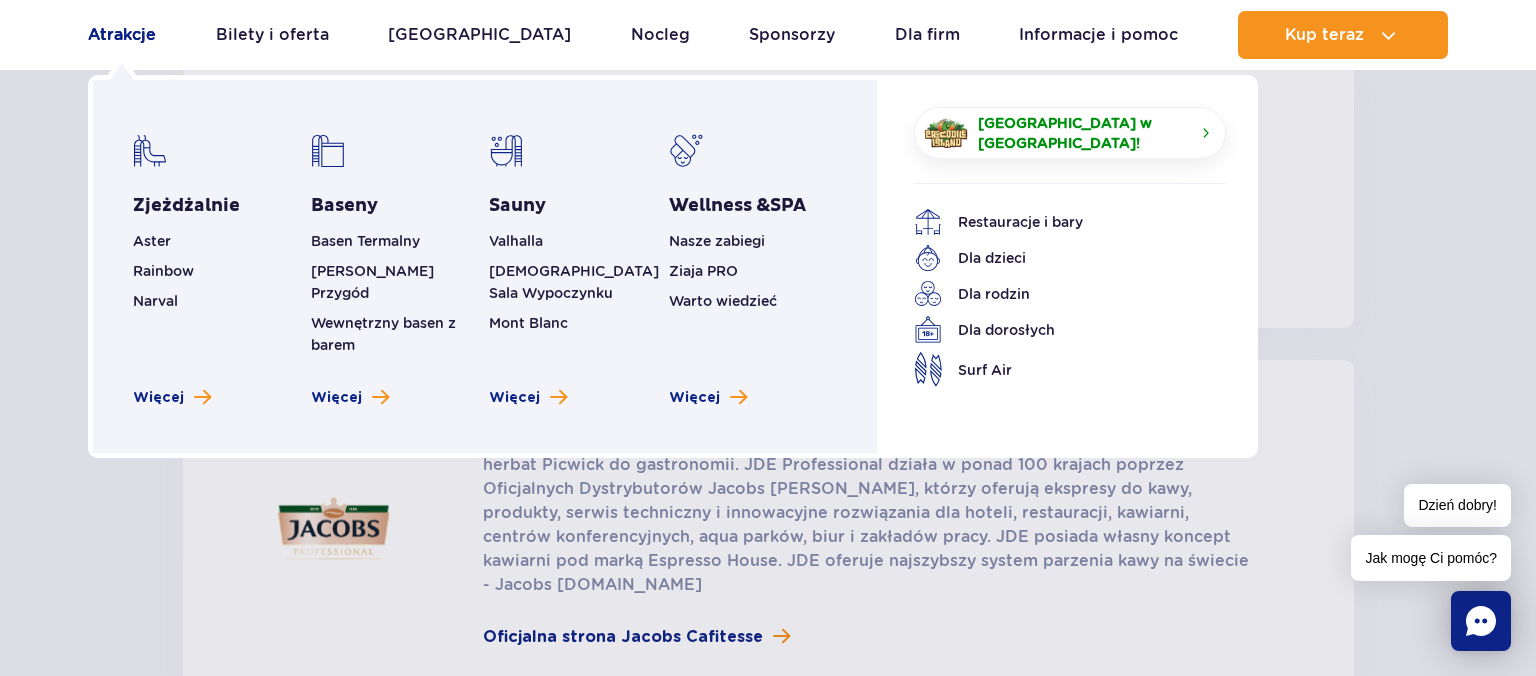 click on "Atrakcje" at bounding box center (122, 35) 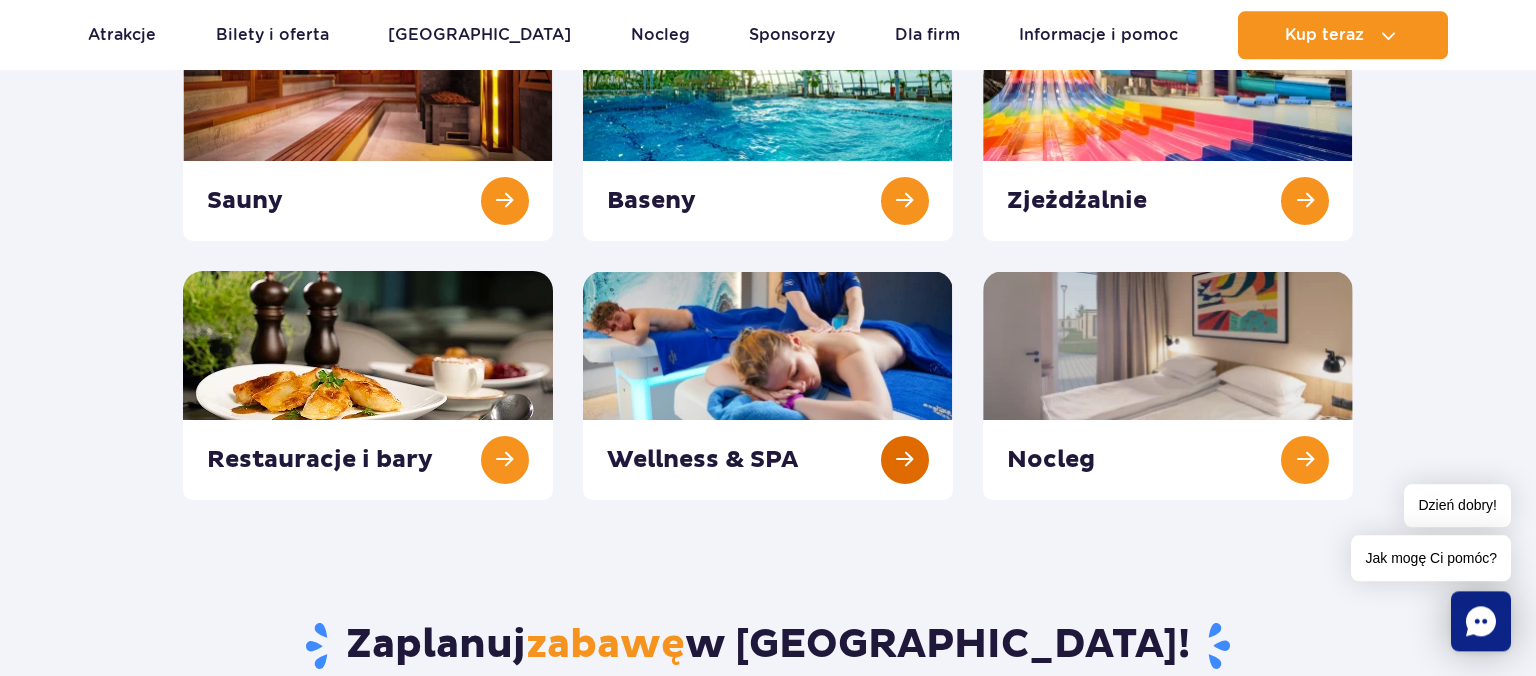 scroll, scrollTop: 211, scrollLeft: 0, axis: vertical 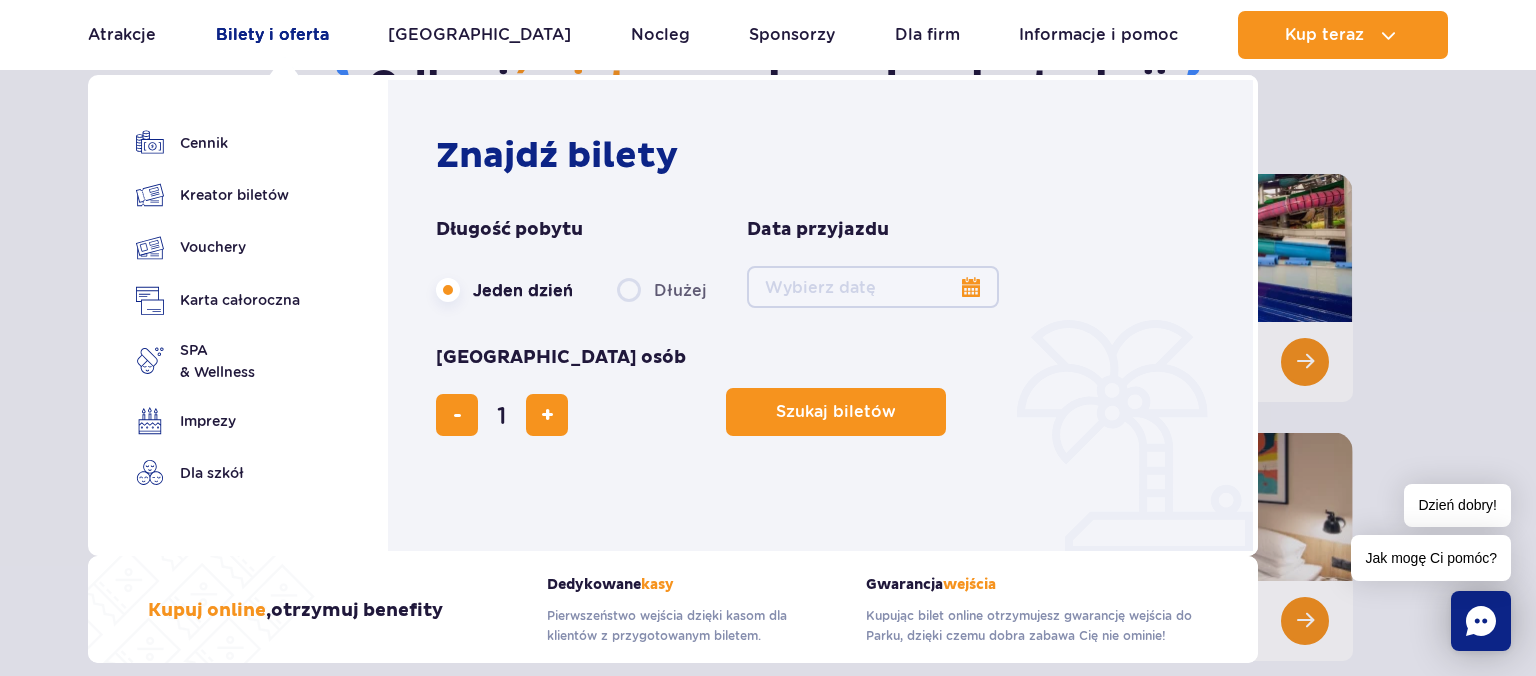 click on "Bilety i oferta" at bounding box center [272, 35] 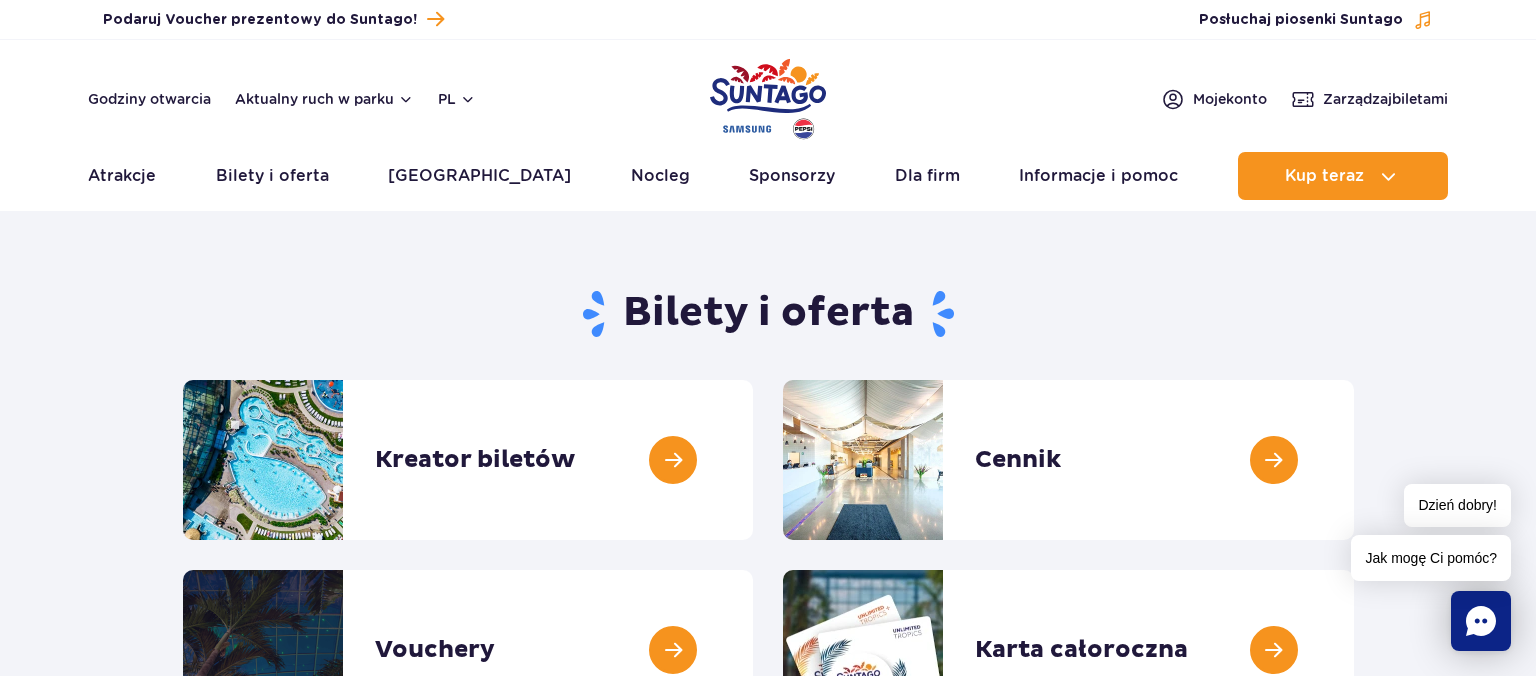 scroll, scrollTop: 0, scrollLeft: 0, axis: both 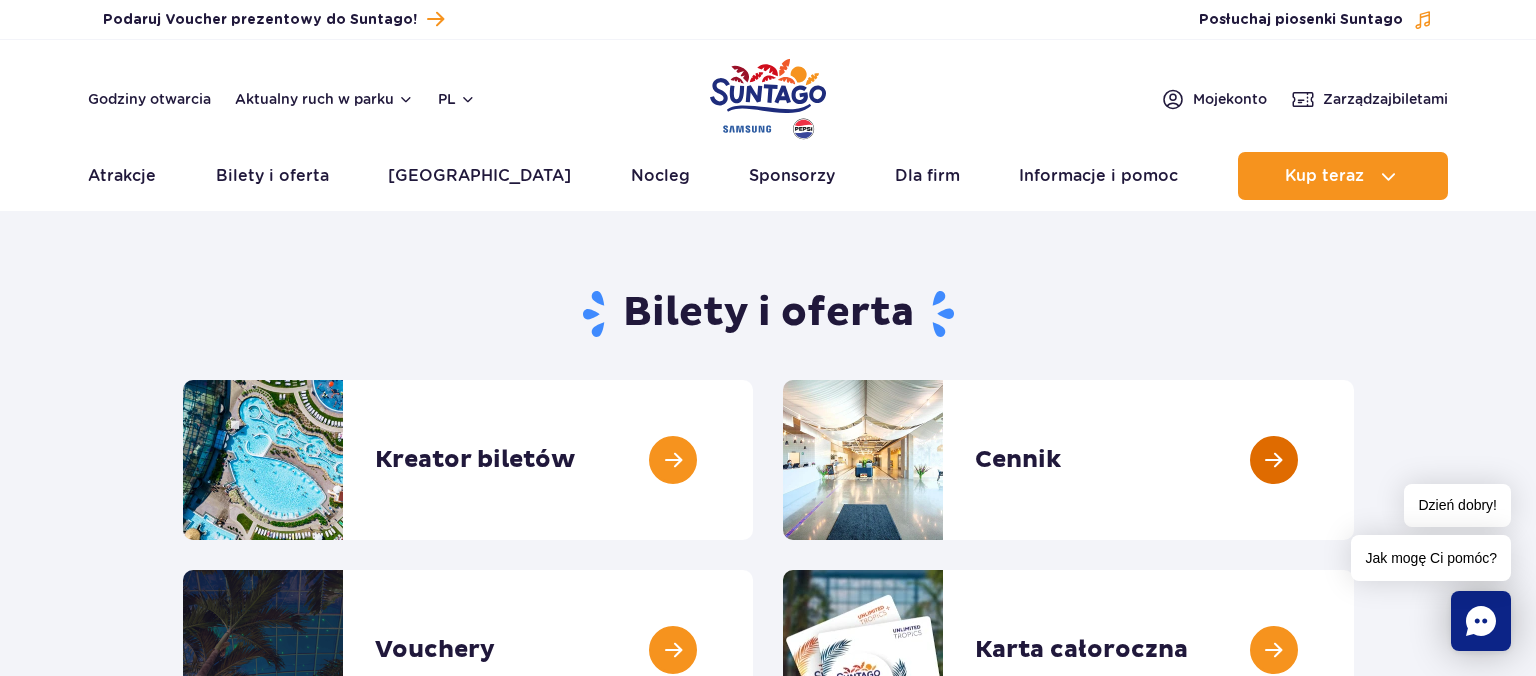 click at bounding box center (1354, 460) 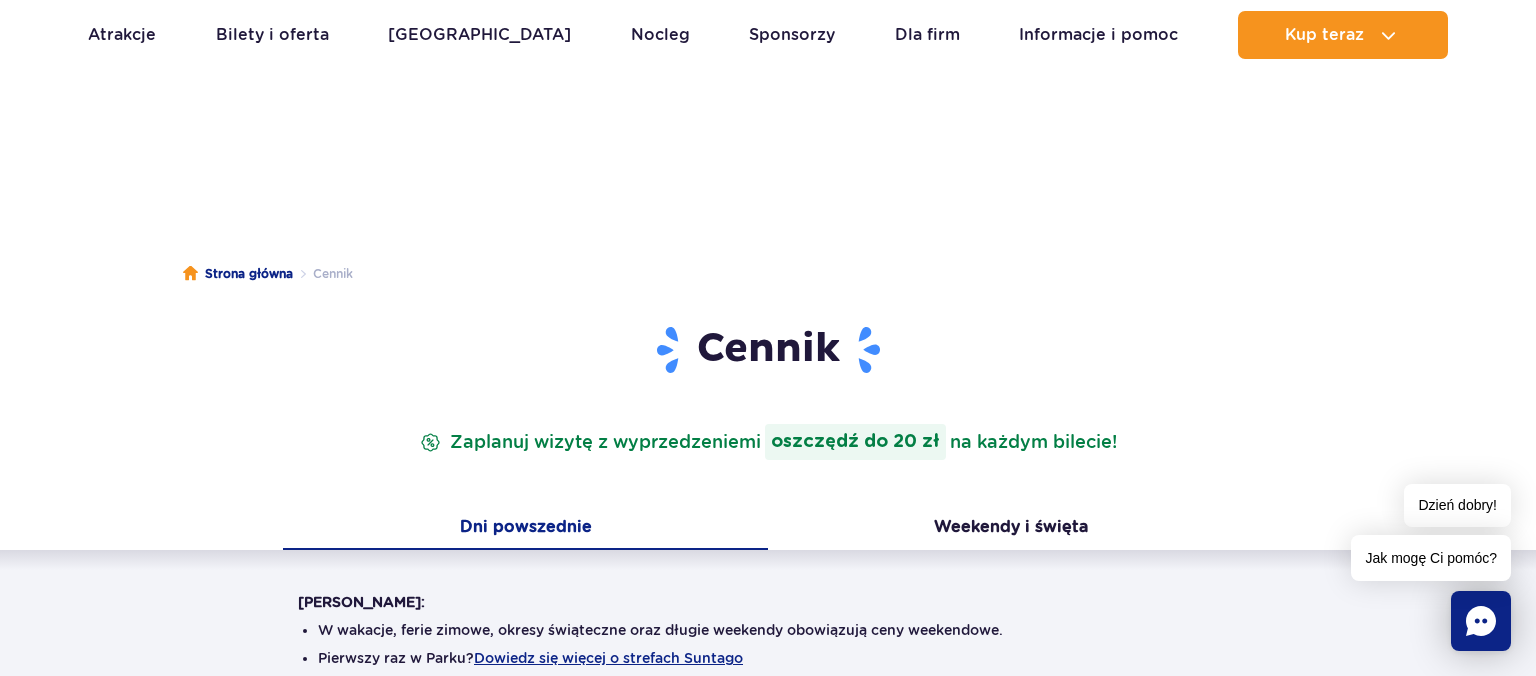 scroll, scrollTop: 211, scrollLeft: 0, axis: vertical 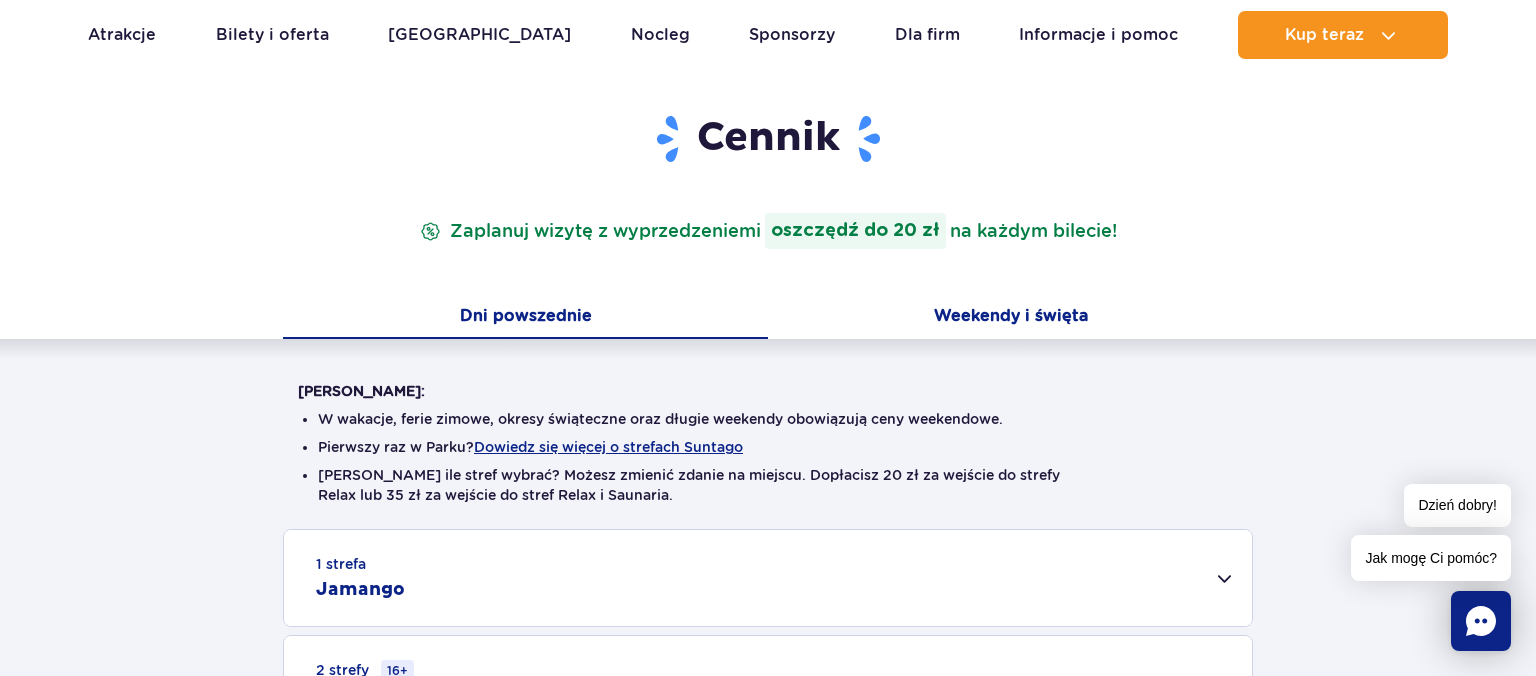 click on "Weekendy i święta" at bounding box center [1010, 318] 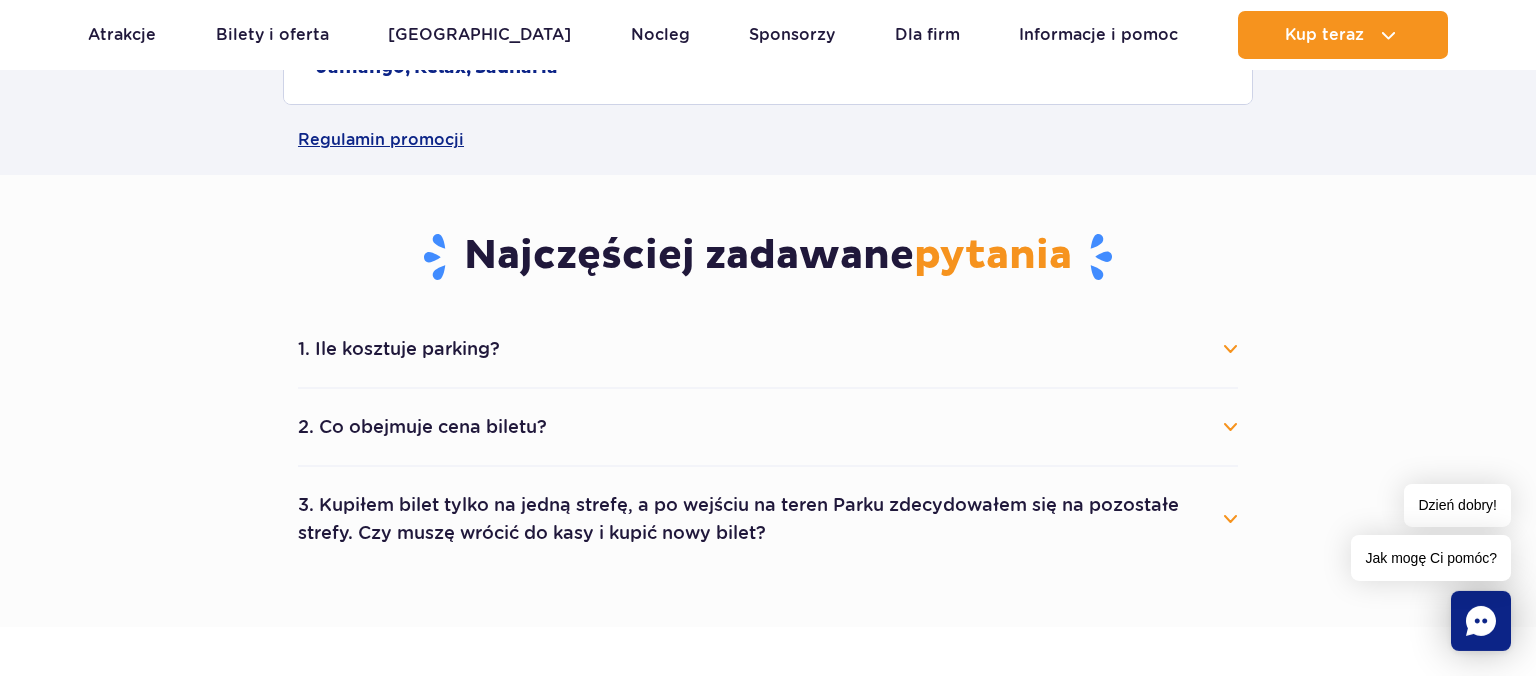 scroll, scrollTop: 950, scrollLeft: 0, axis: vertical 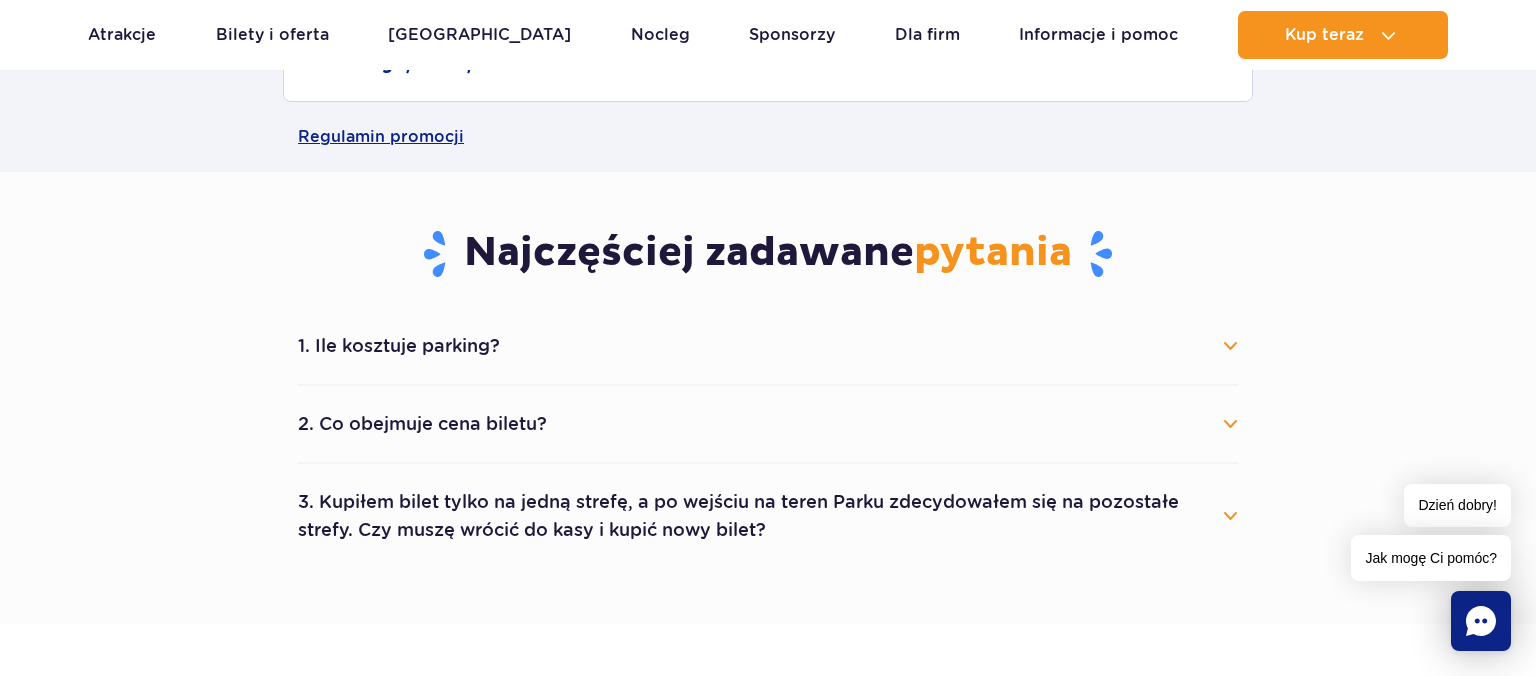 click on "1. Ile kosztuje parking?" at bounding box center (768, 346) 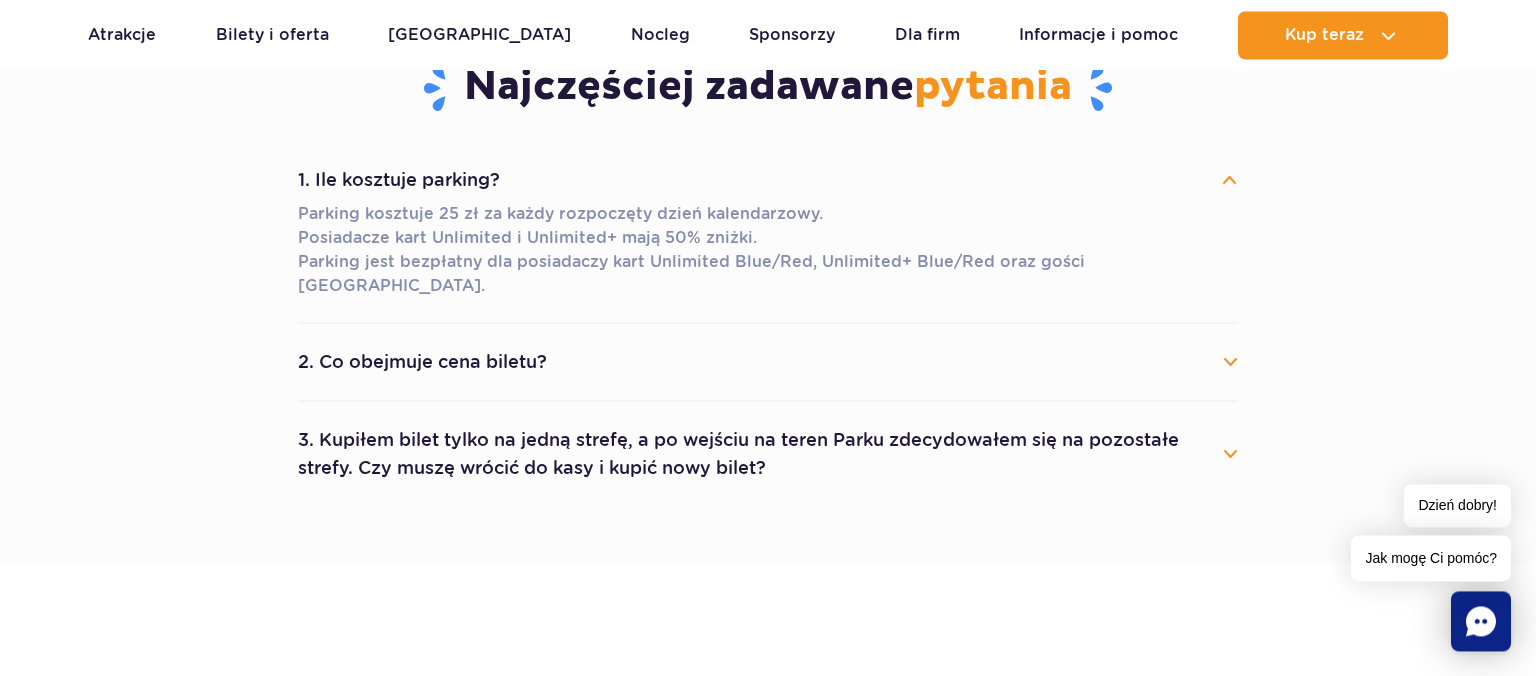 scroll, scrollTop: 1161, scrollLeft: 0, axis: vertical 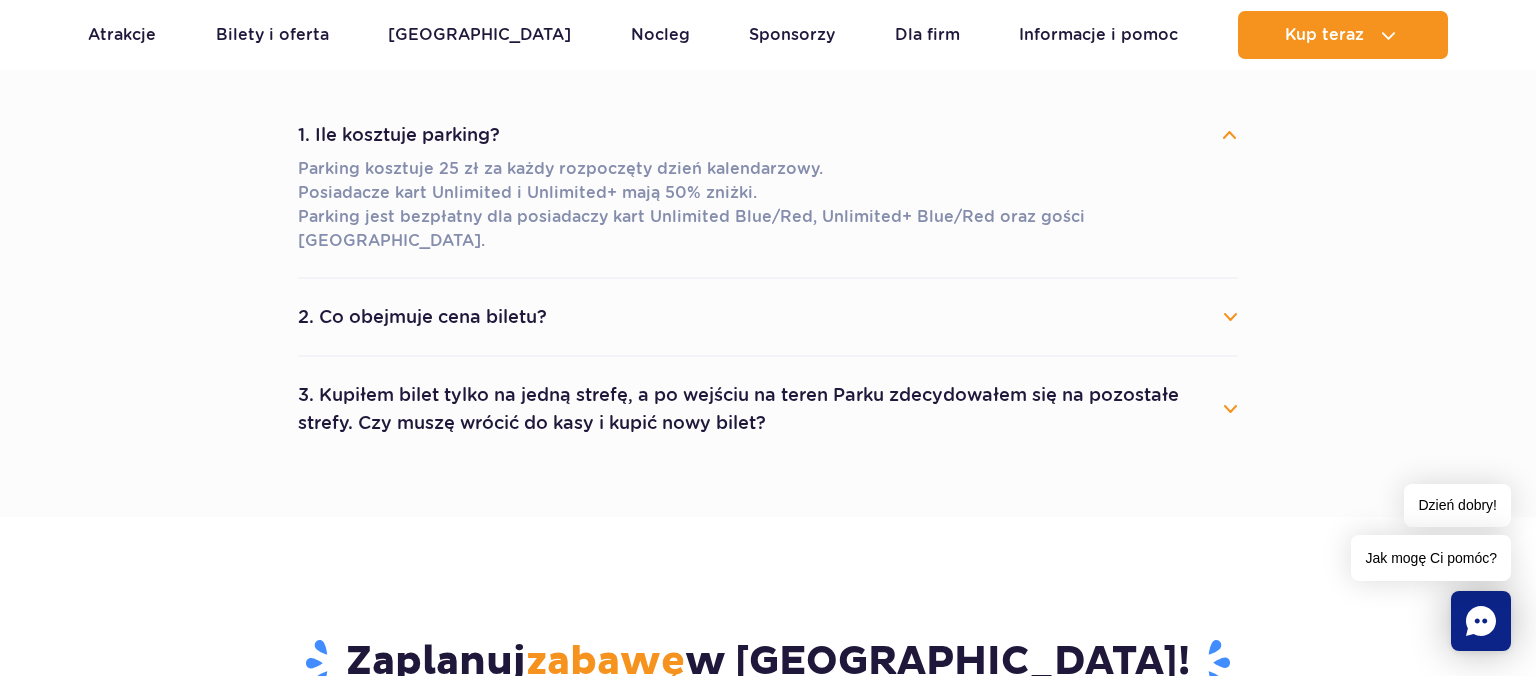 click on "2. Co obejmuje cena biletu?" at bounding box center [768, 317] 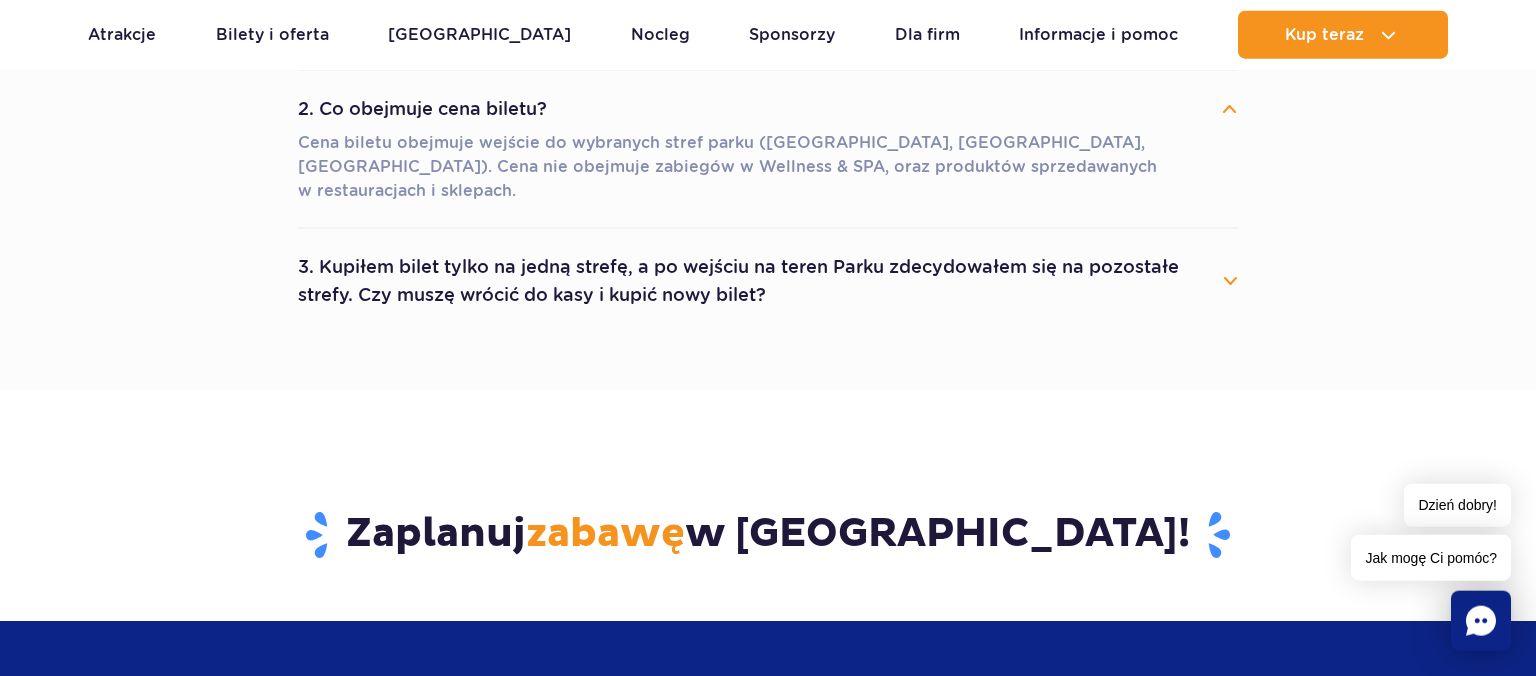 scroll, scrollTop: 1478, scrollLeft: 0, axis: vertical 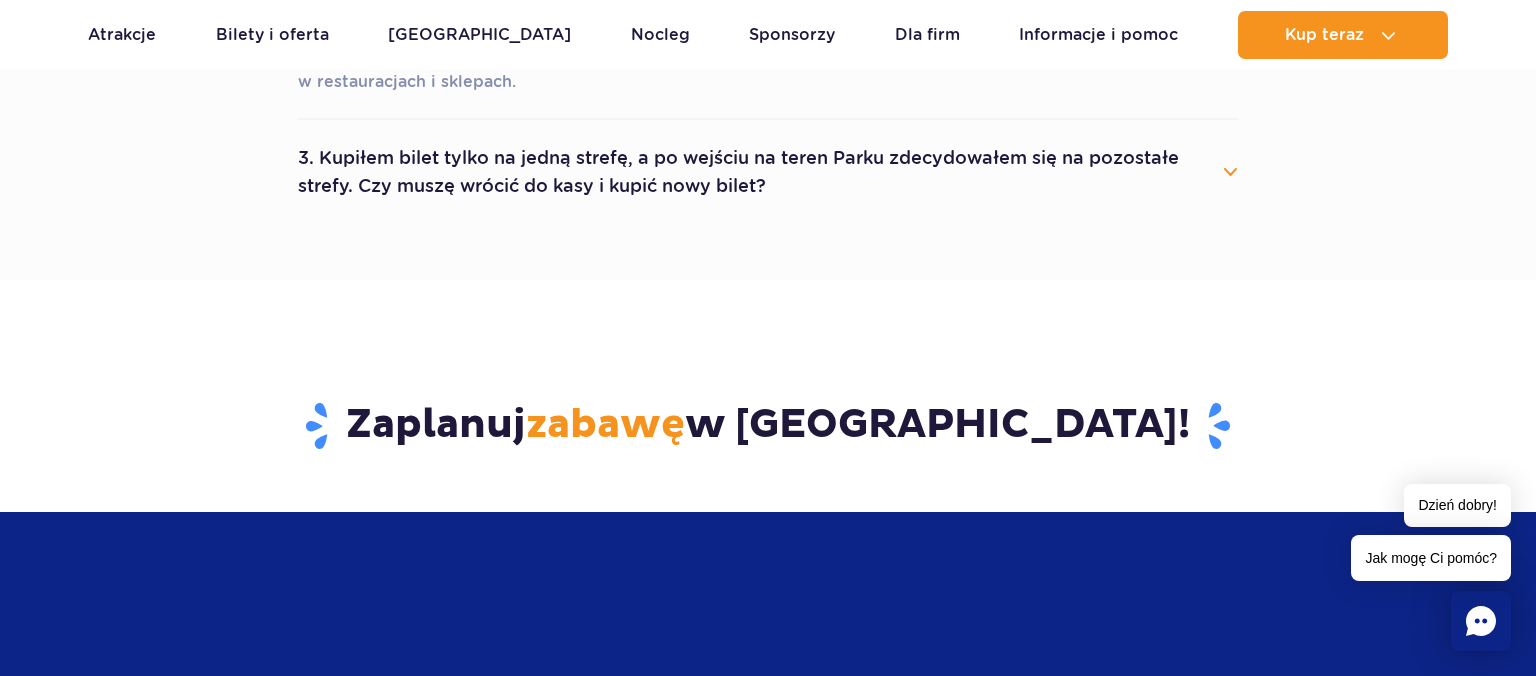 click on "3. Kupiłem bilet tylko na jedną strefę, a po wejściu na teren Parku zdecydowałem się na pozostałe strefy. Czy muszę wrócić do kasy i kupić nowy bilet?" at bounding box center (768, 172) 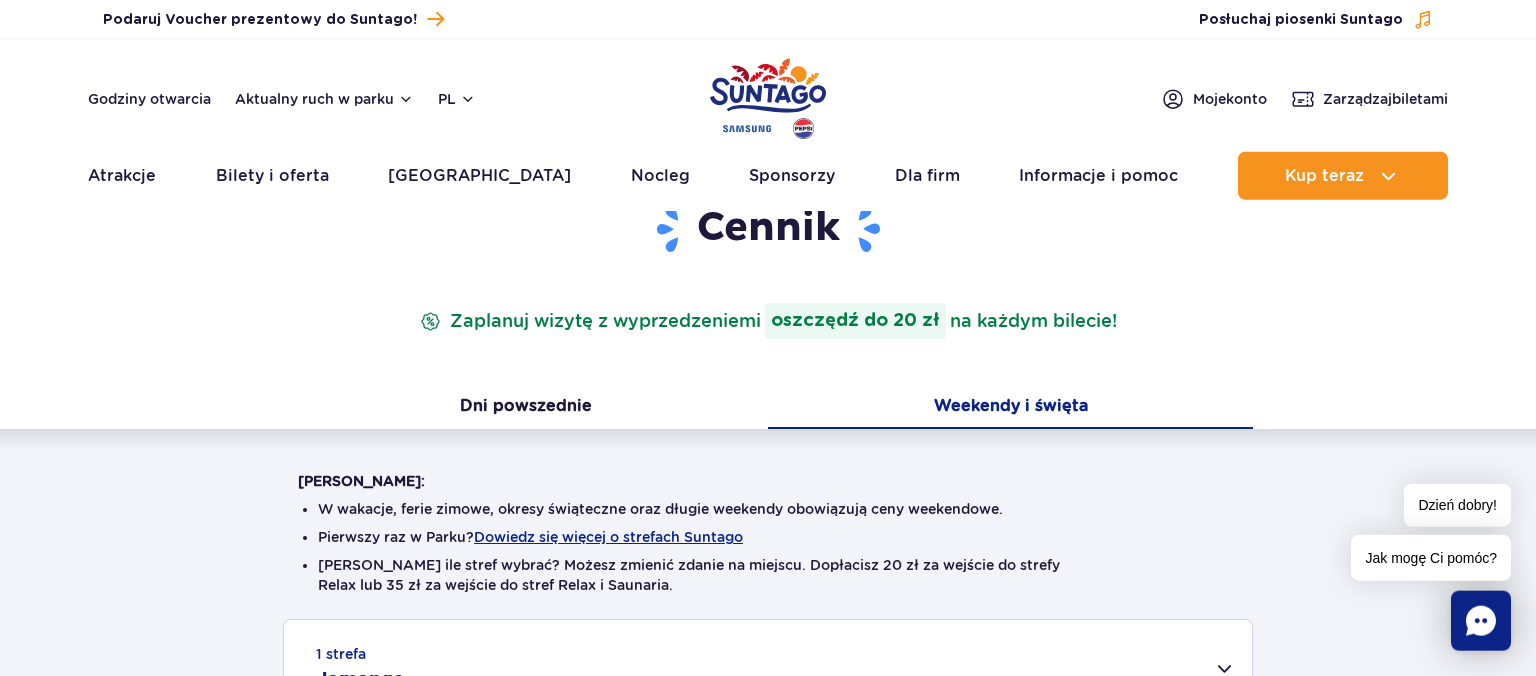 scroll, scrollTop: 0, scrollLeft: 0, axis: both 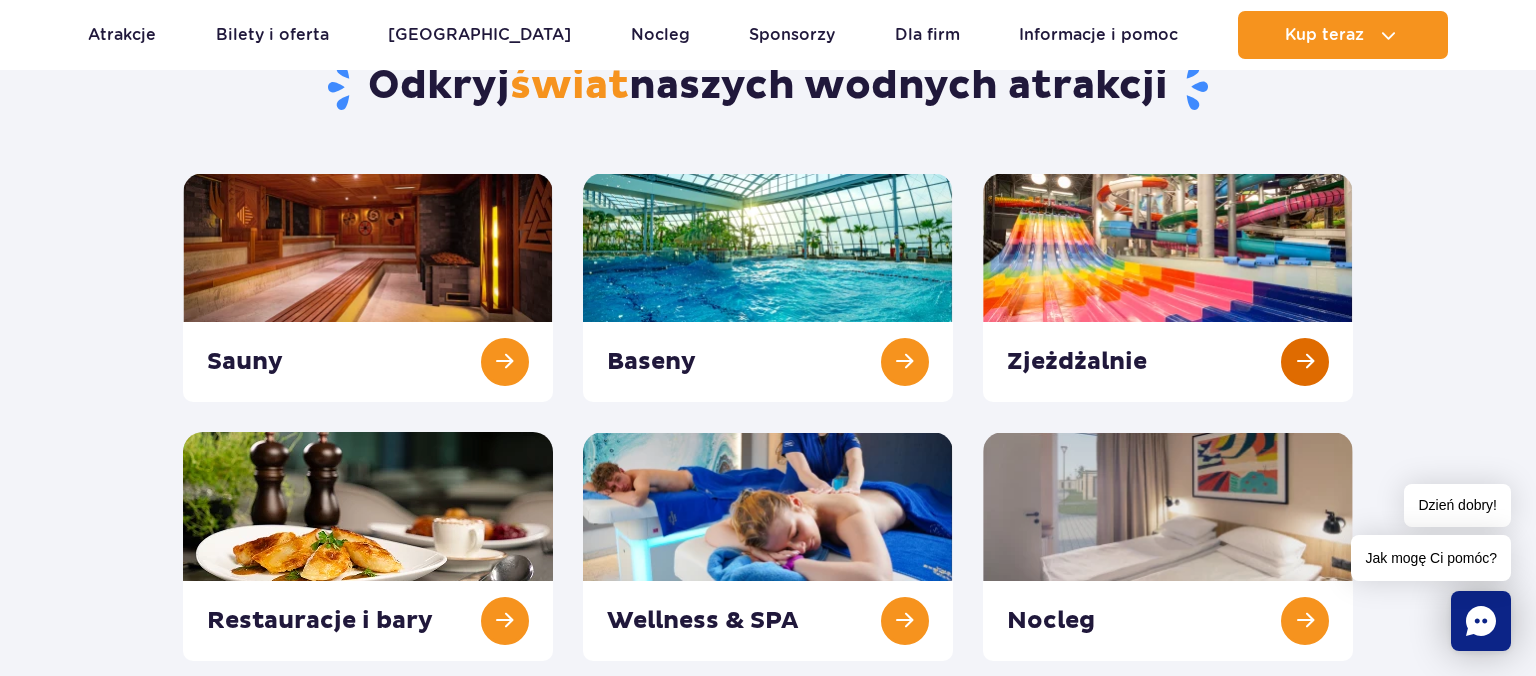 click at bounding box center [1168, 287] 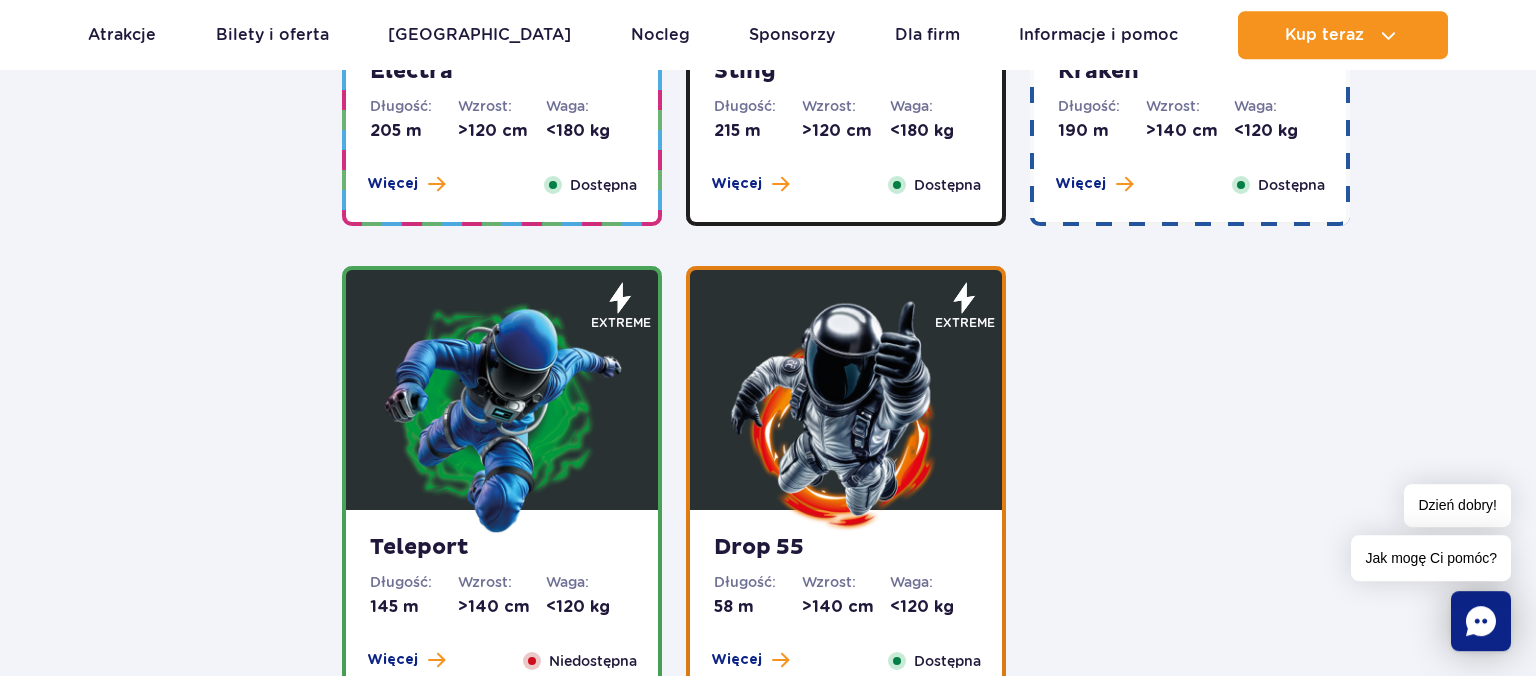 scroll, scrollTop: 1689, scrollLeft: 0, axis: vertical 